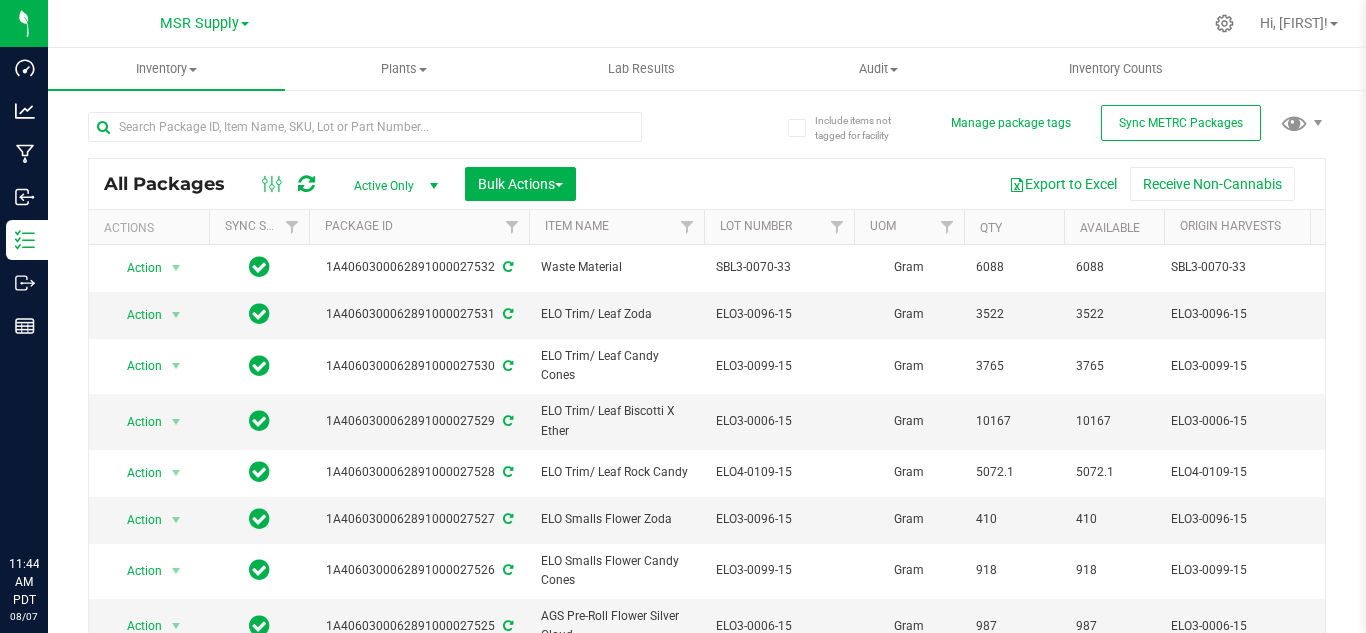 scroll, scrollTop: 0, scrollLeft: 0, axis: both 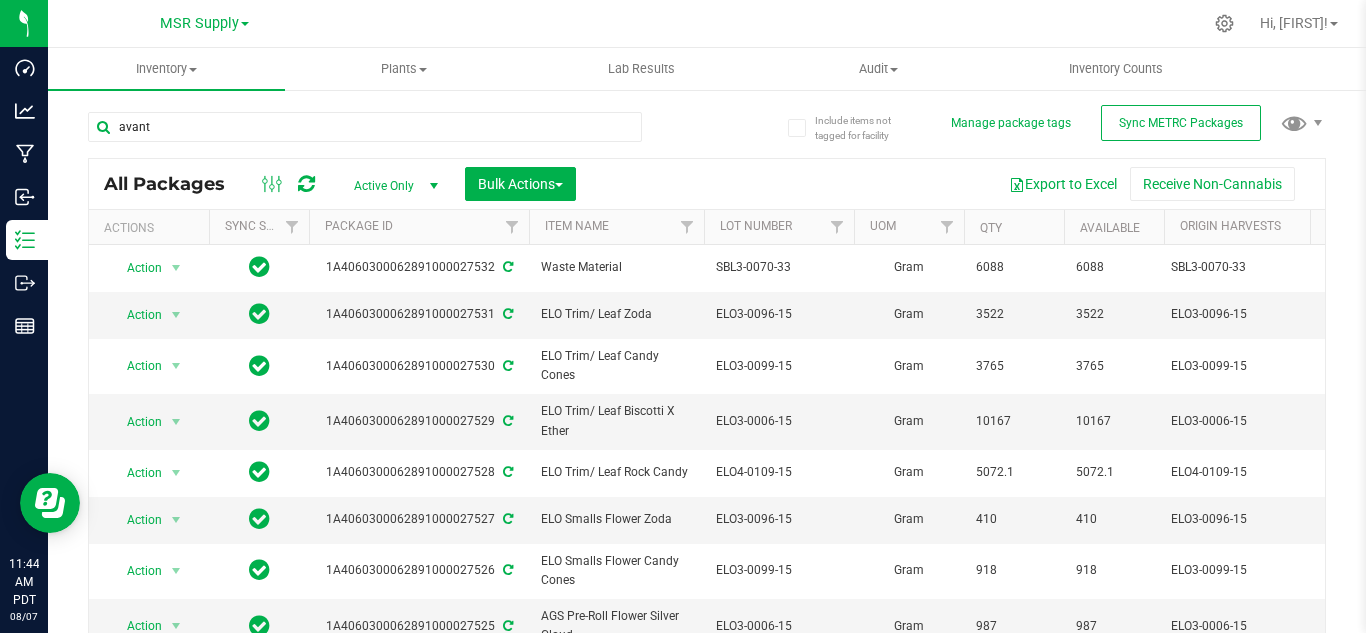type on "avant" 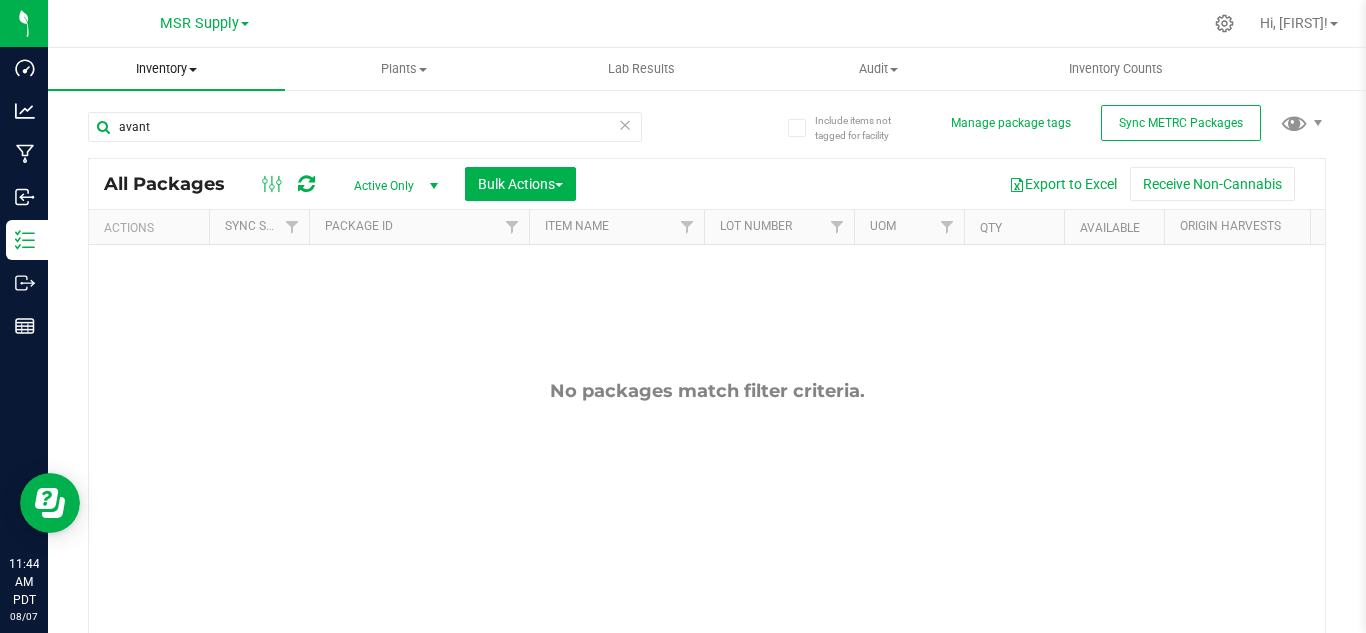 click on "Inventory" at bounding box center [166, 69] 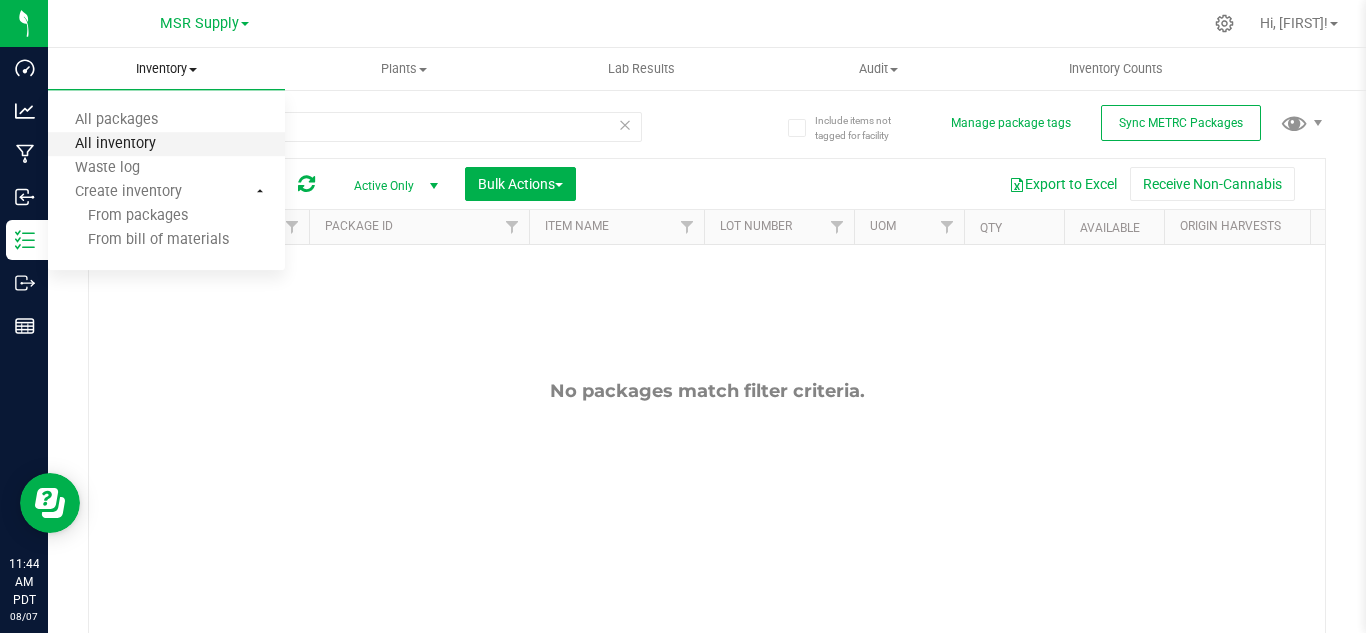 click on "All inventory" at bounding box center (115, 144) 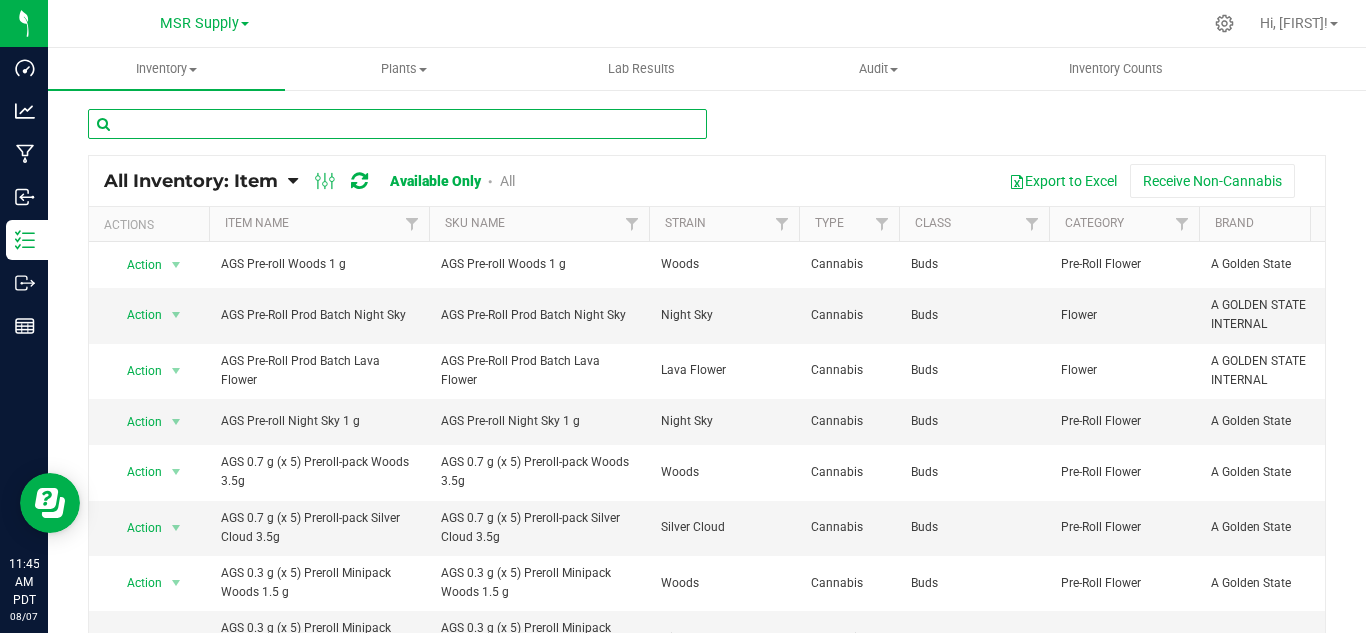 click at bounding box center (397, 124) 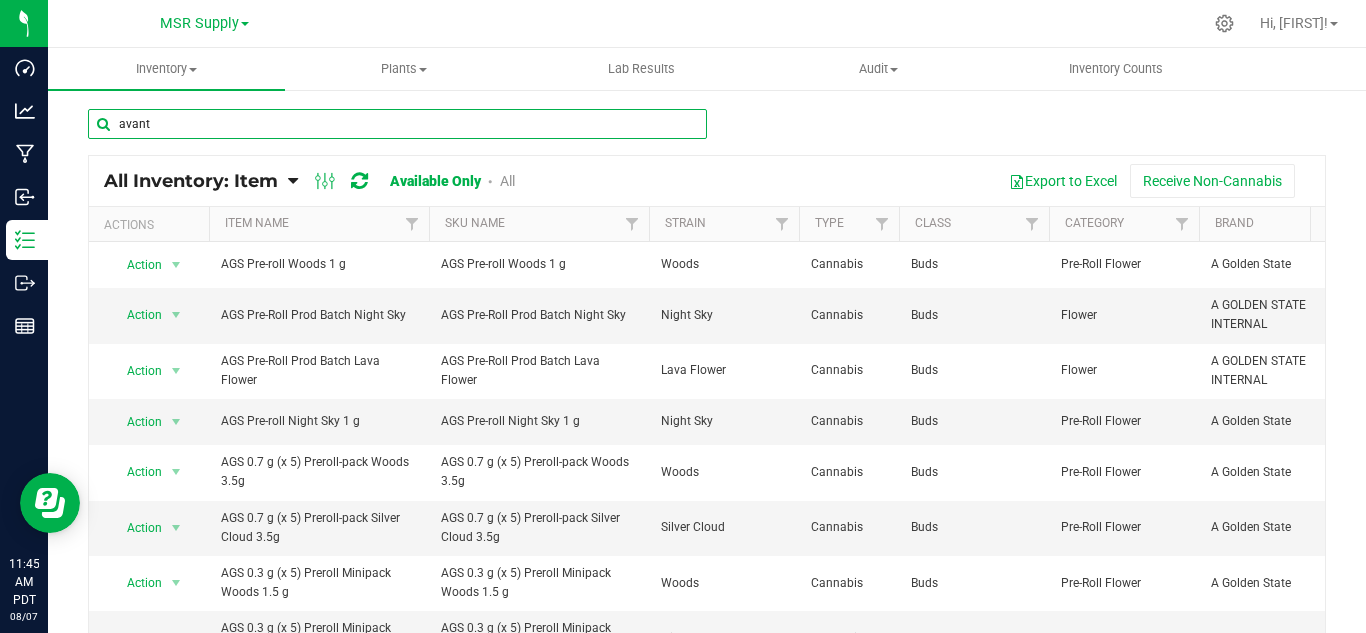 type on "avant" 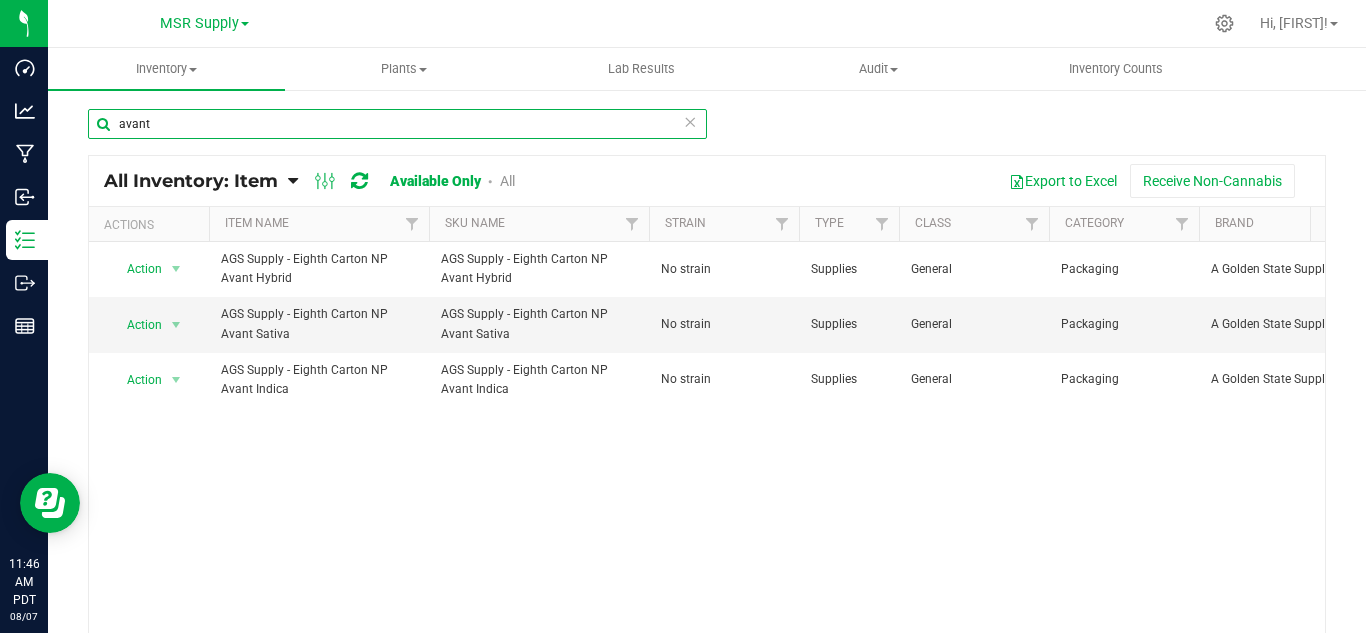 scroll, scrollTop: 0, scrollLeft: 281, axis: horizontal 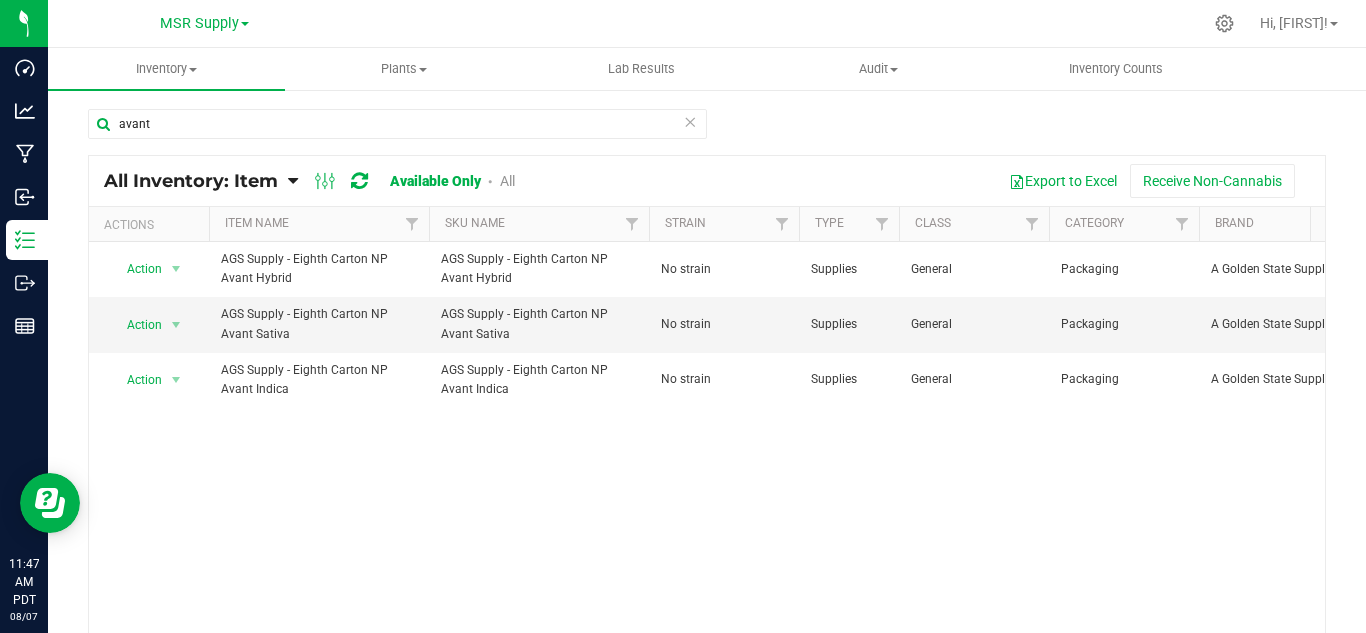 click at bounding box center [690, 121] 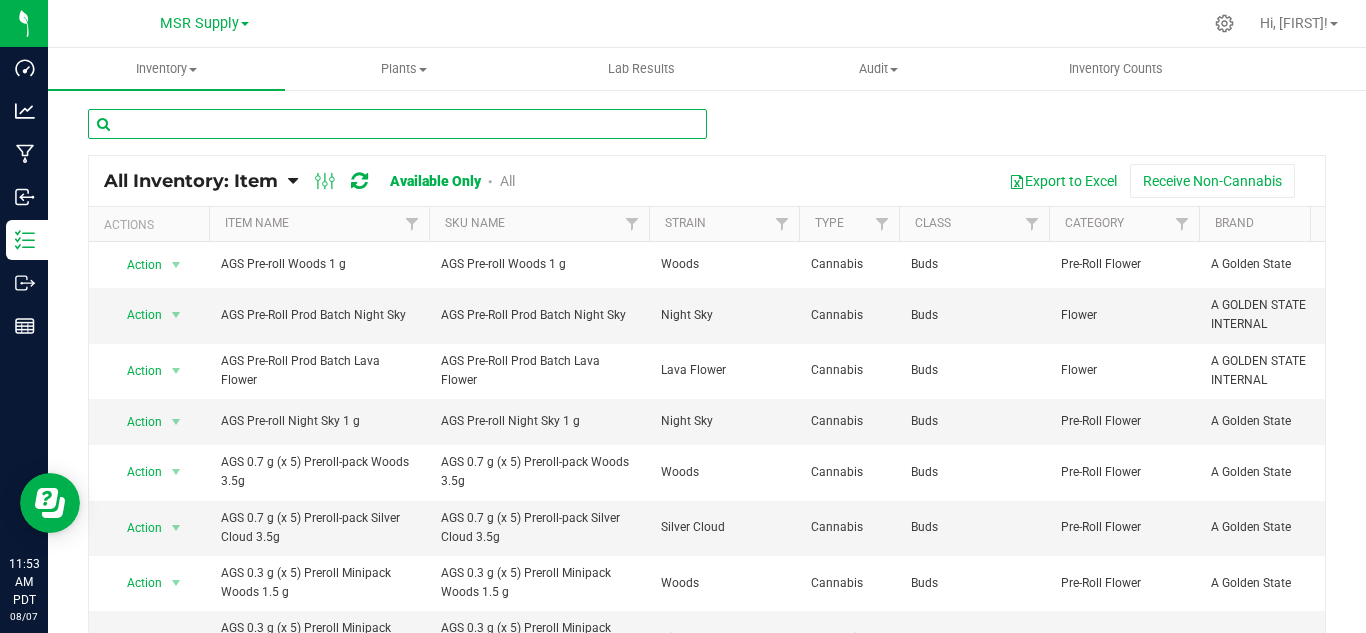 click at bounding box center (397, 124) 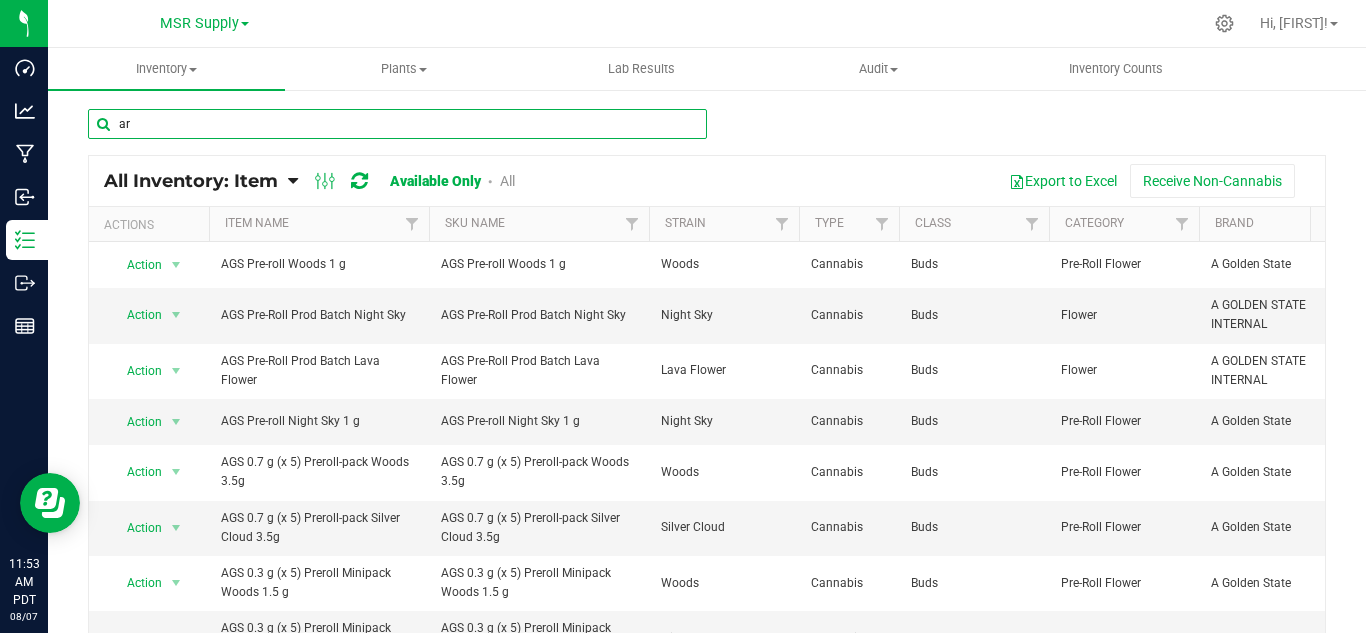 type on "a" 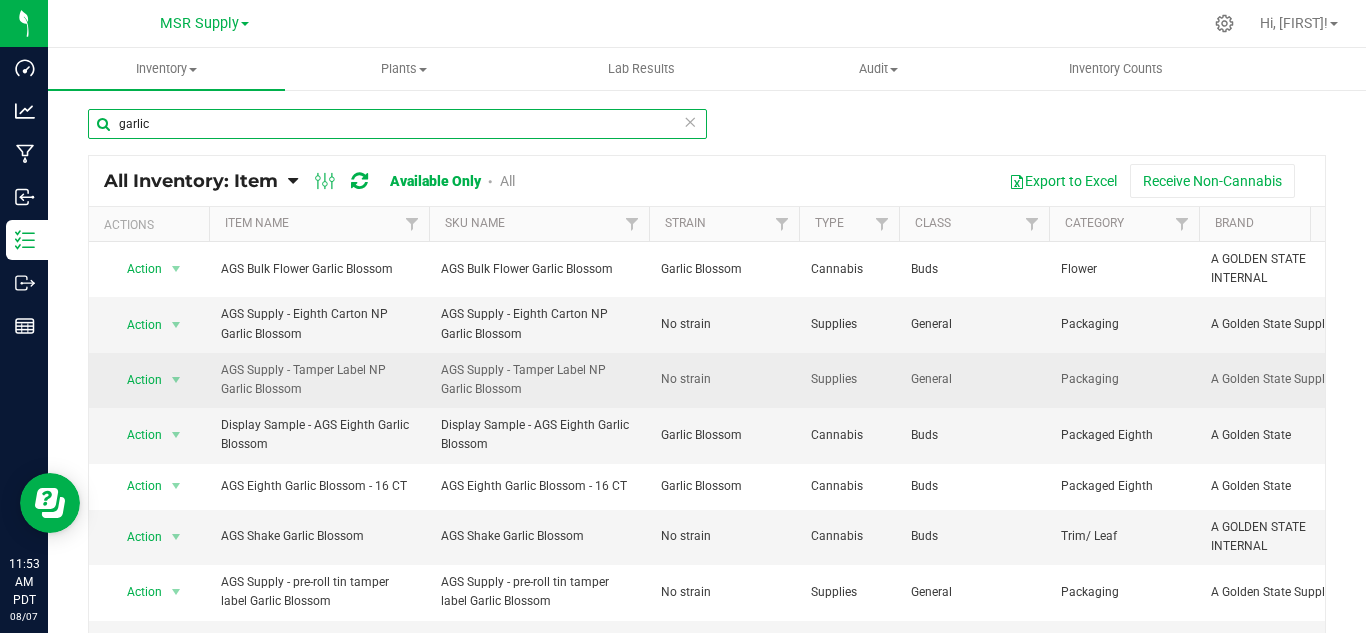 scroll, scrollTop: 0, scrollLeft: 61, axis: horizontal 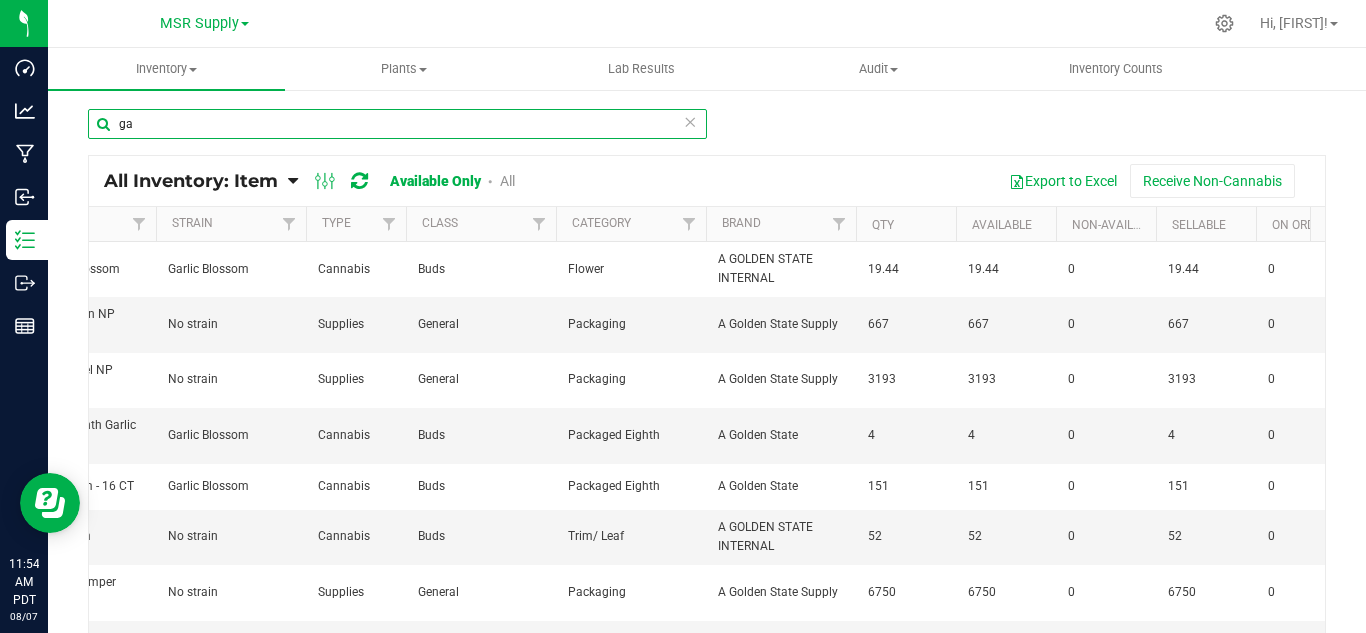 type on "g" 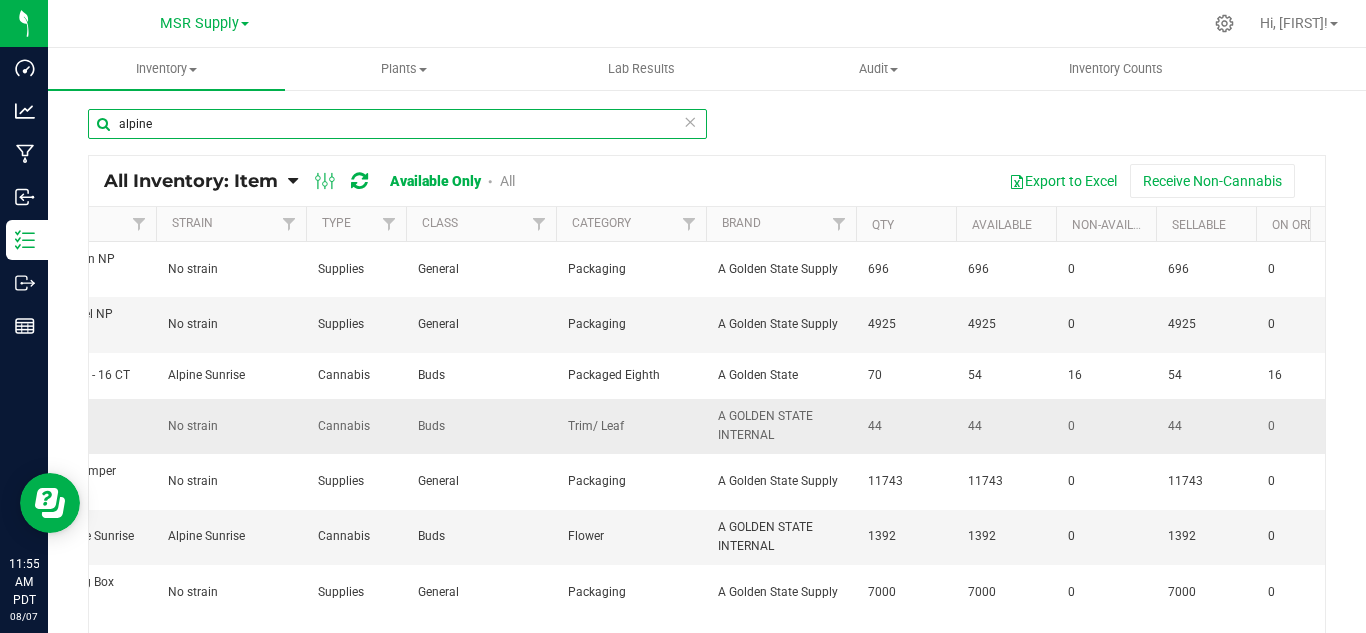 scroll, scrollTop: 0, scrollLeft: 311, axis: horizontal 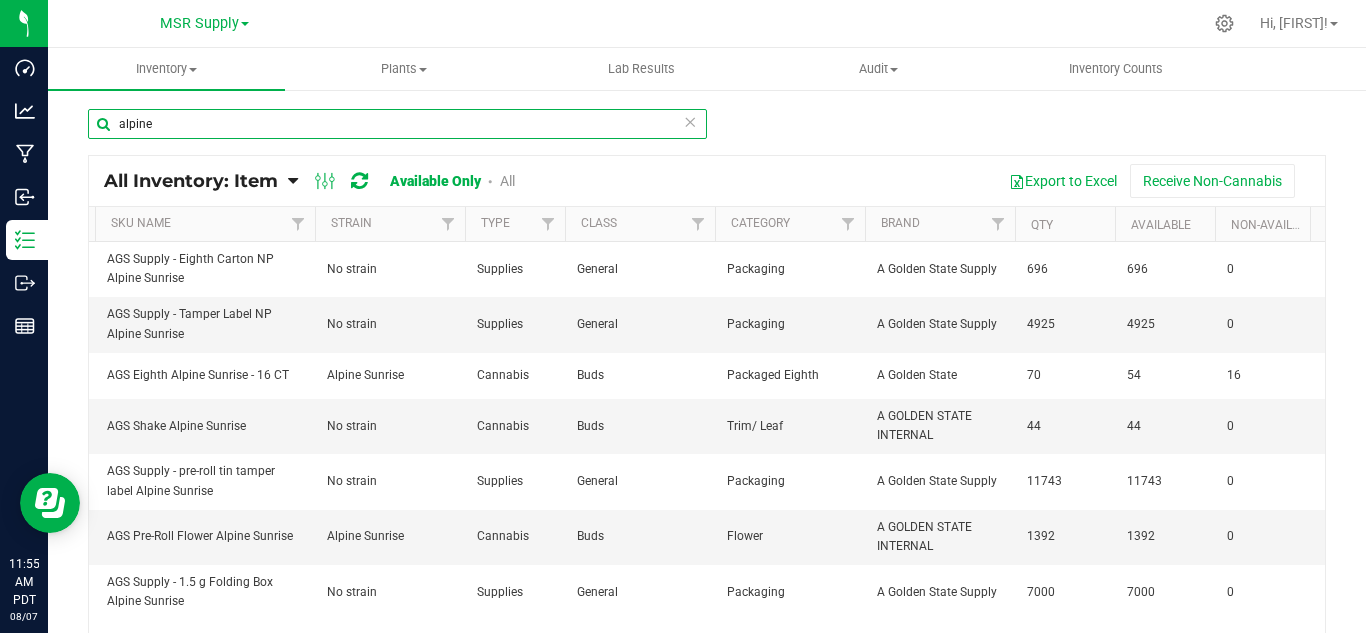 type on "alpine" 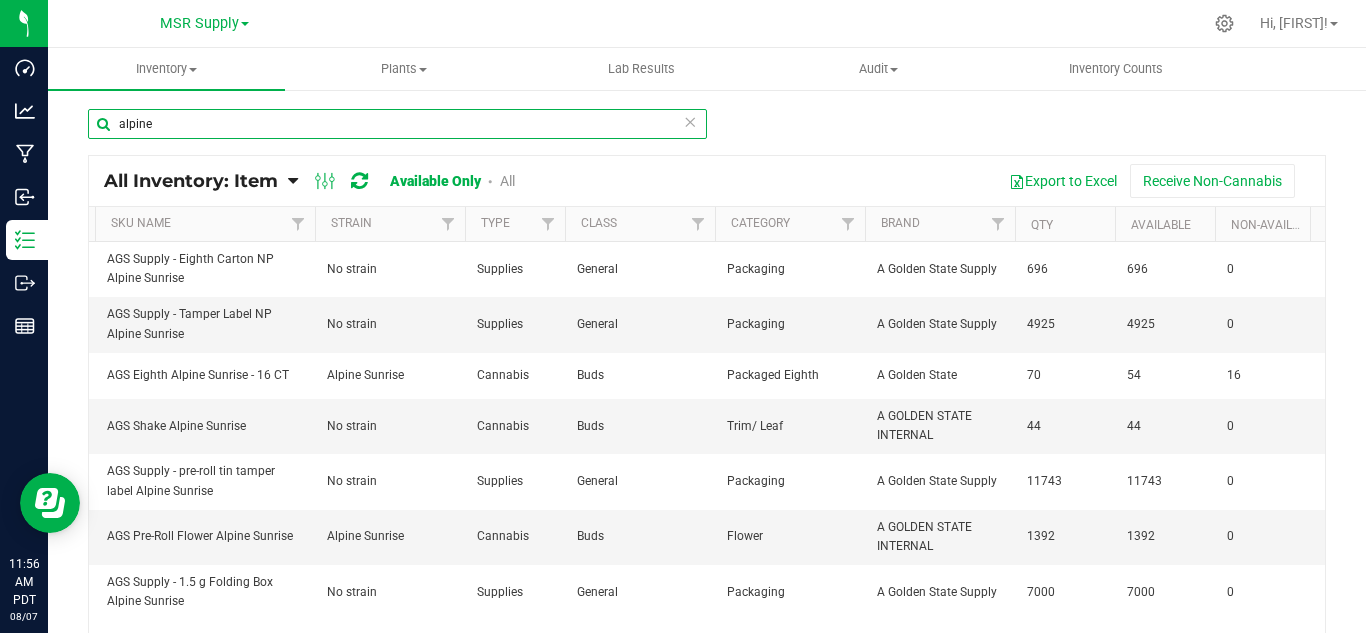 scroll, scrollTop: 0, scrollLeft: 0, axis: both 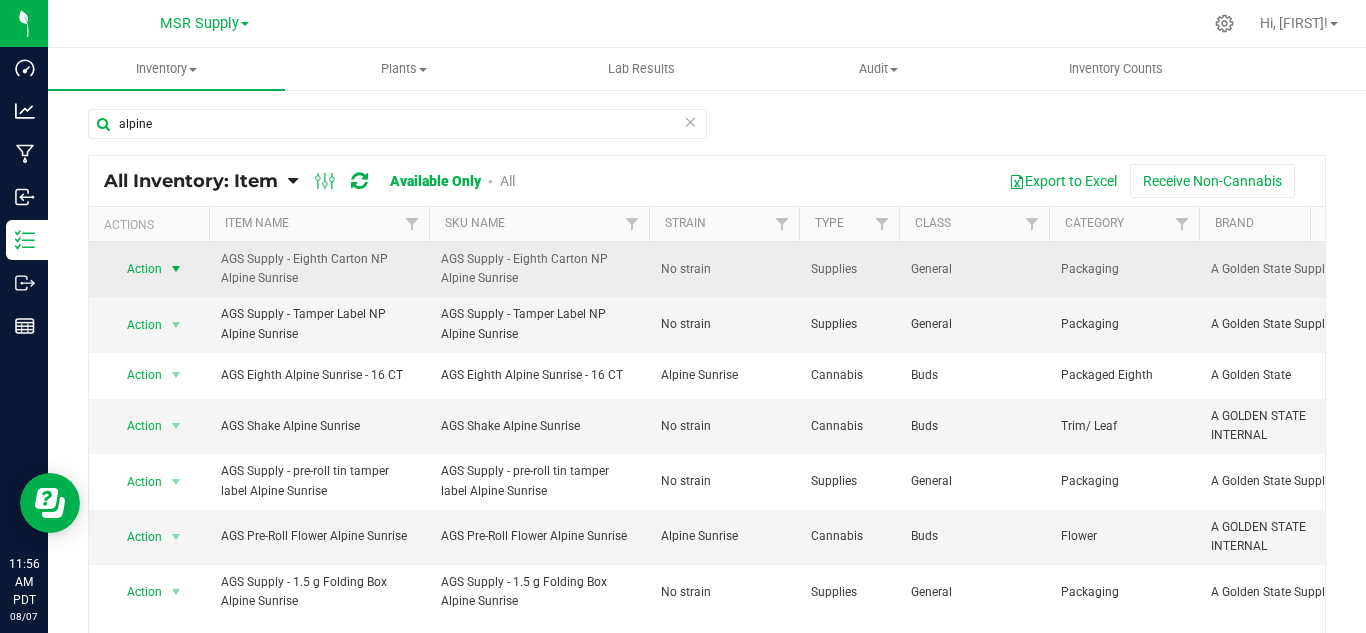 click at bounding box center [176, 269] 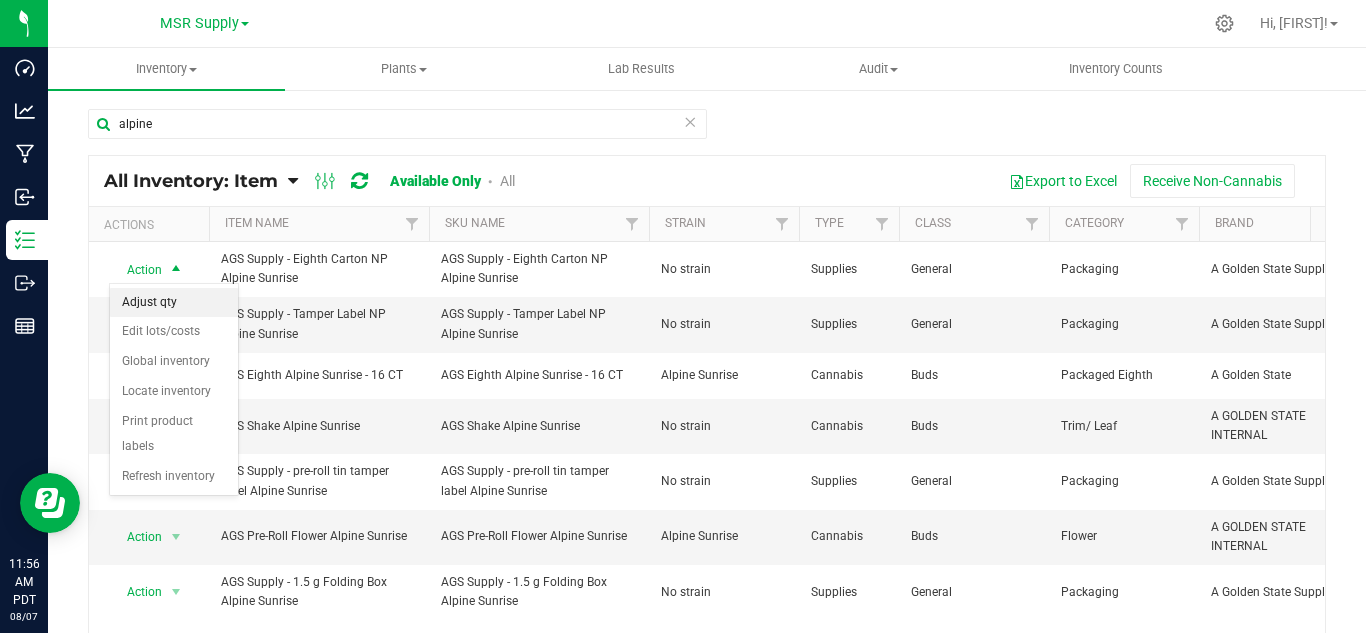 click on "Adjust qty" at bounding box center (174, 303) 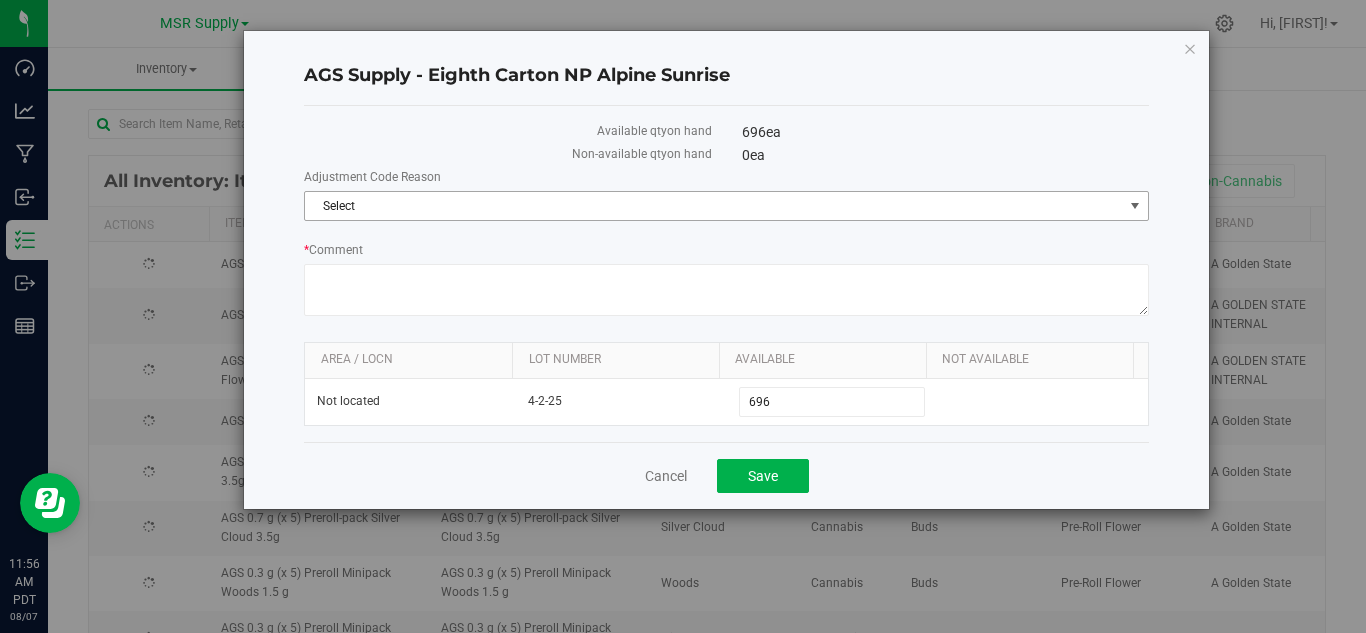 drag, startPoint x: 409, startPoint y: 196, endPoint x: 358, endPoint y: 256, distance: 78.74643 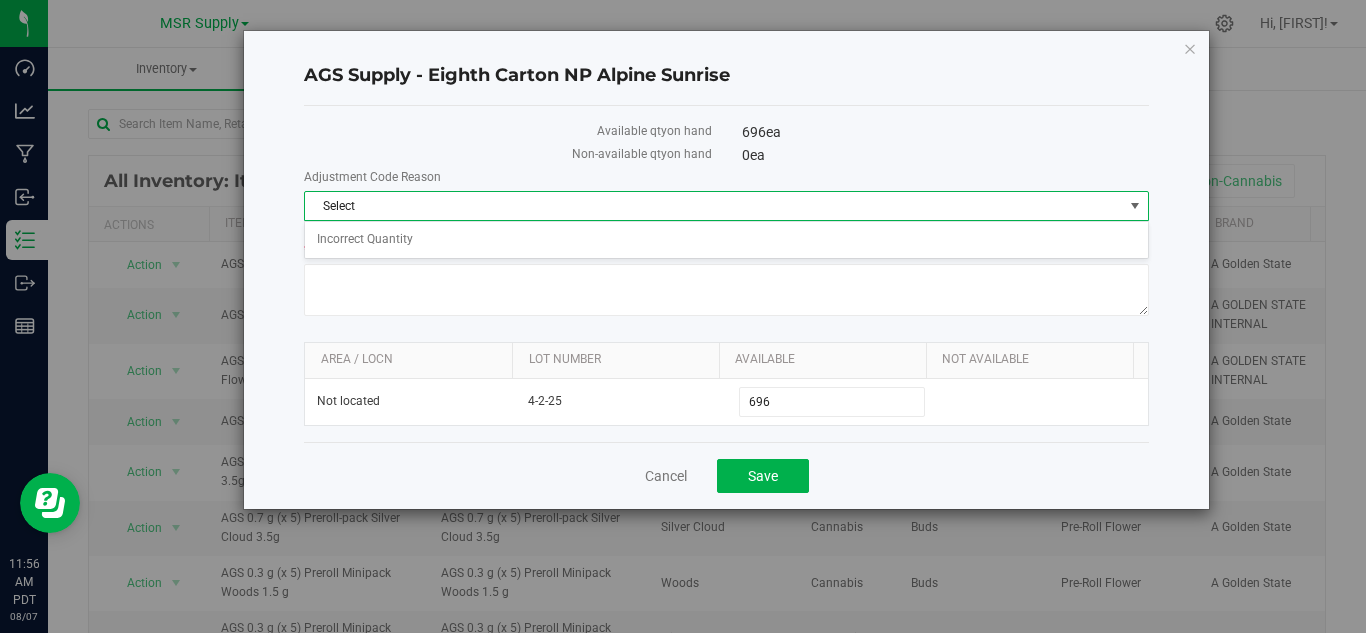click on "Incorrect Quantity" at bounding box center (726, 240) 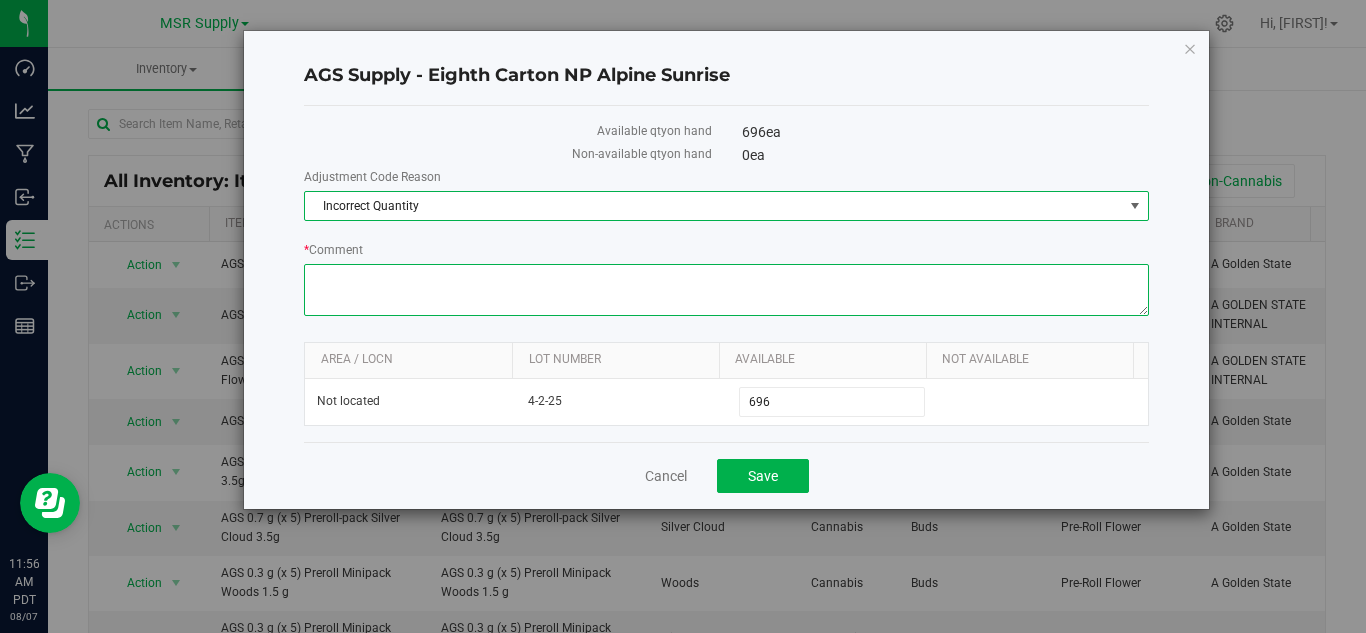 click on "*
Comment" at bounding box center [726, 290] 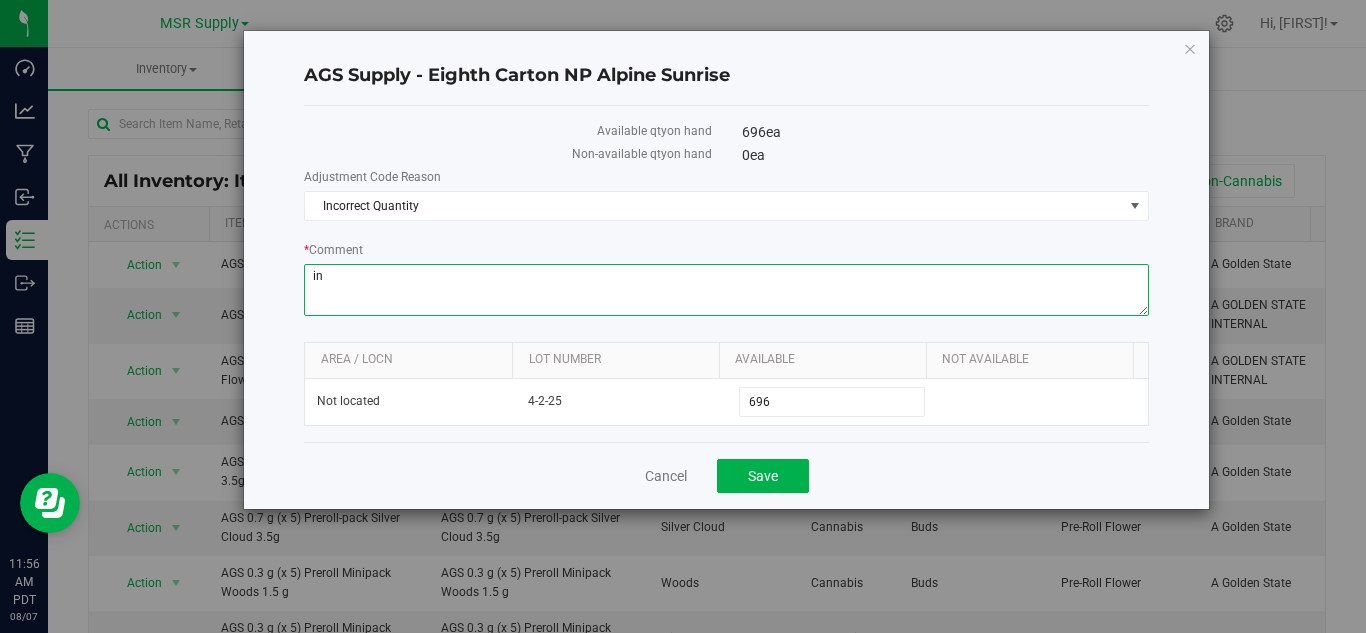 type on "i" 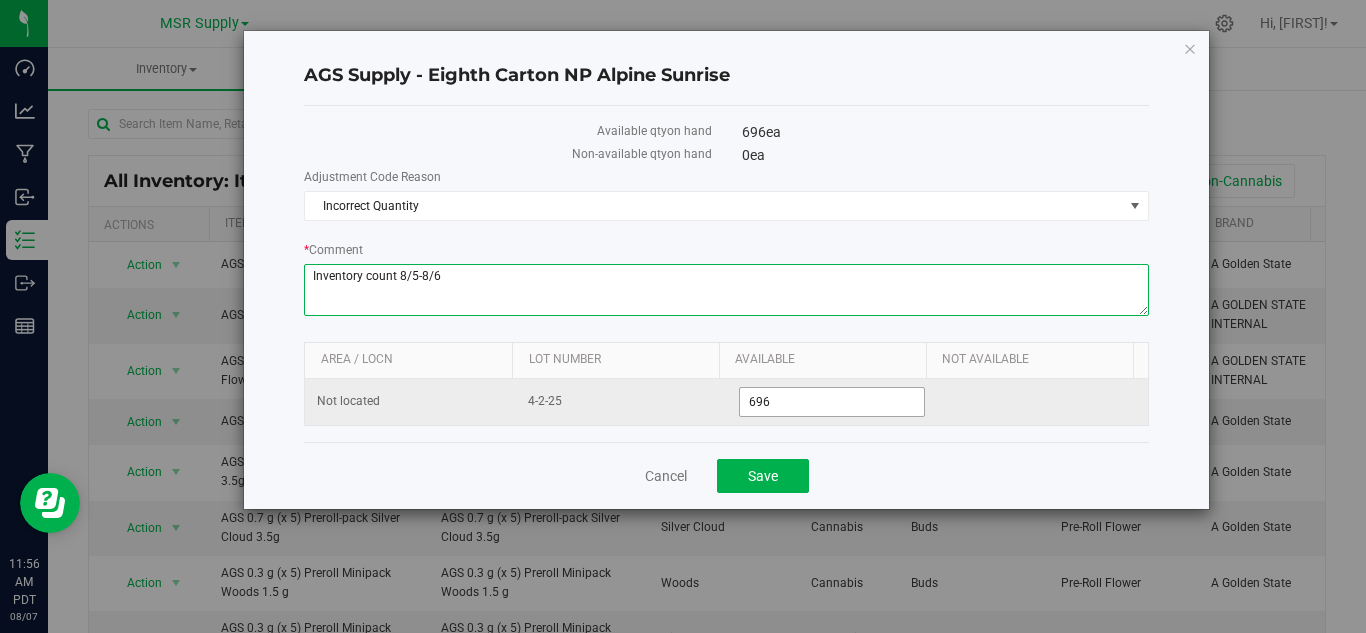 type on "Inventory count 8/5-8/6" 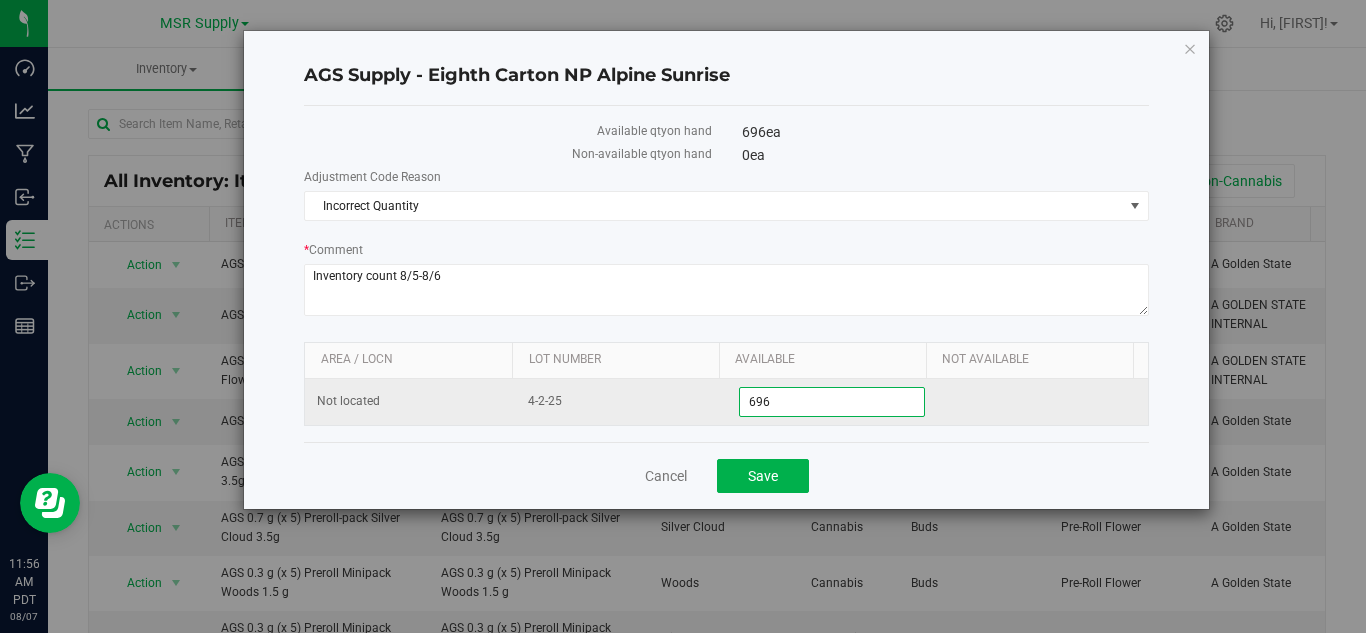 drag, startPoint x: 788, startPoint y: 404, endPoint x: 712, endPoint y: 404, distance: 76 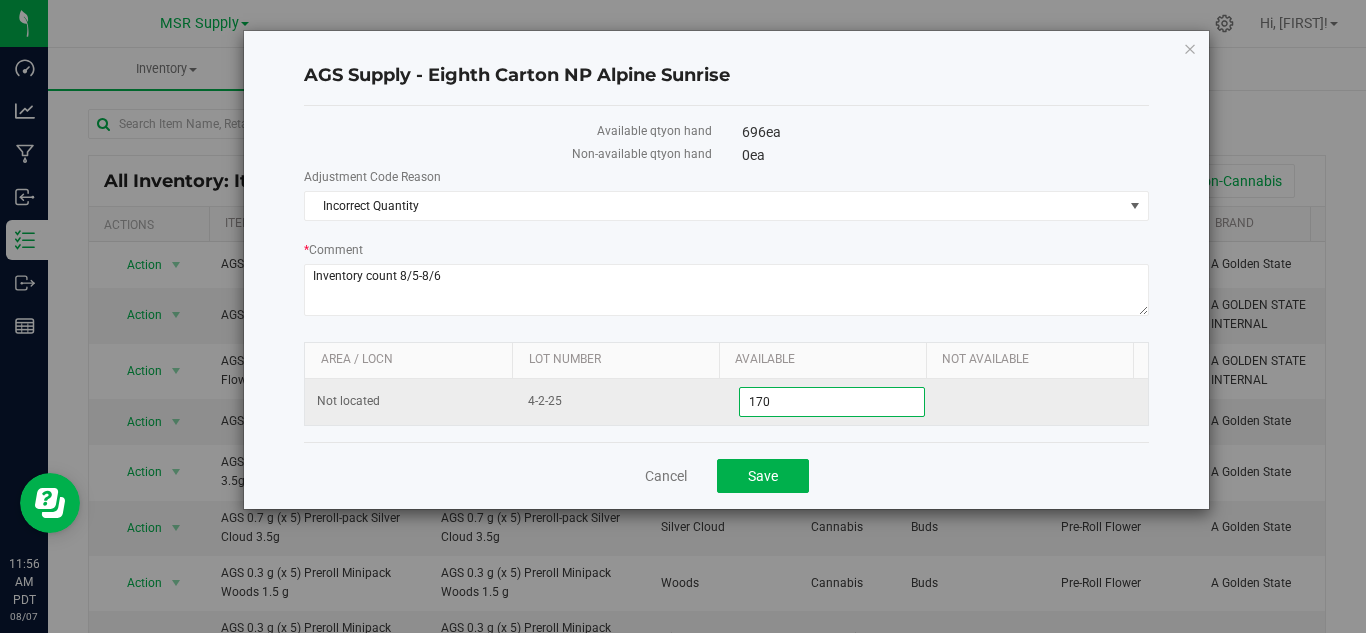 type on "1700" 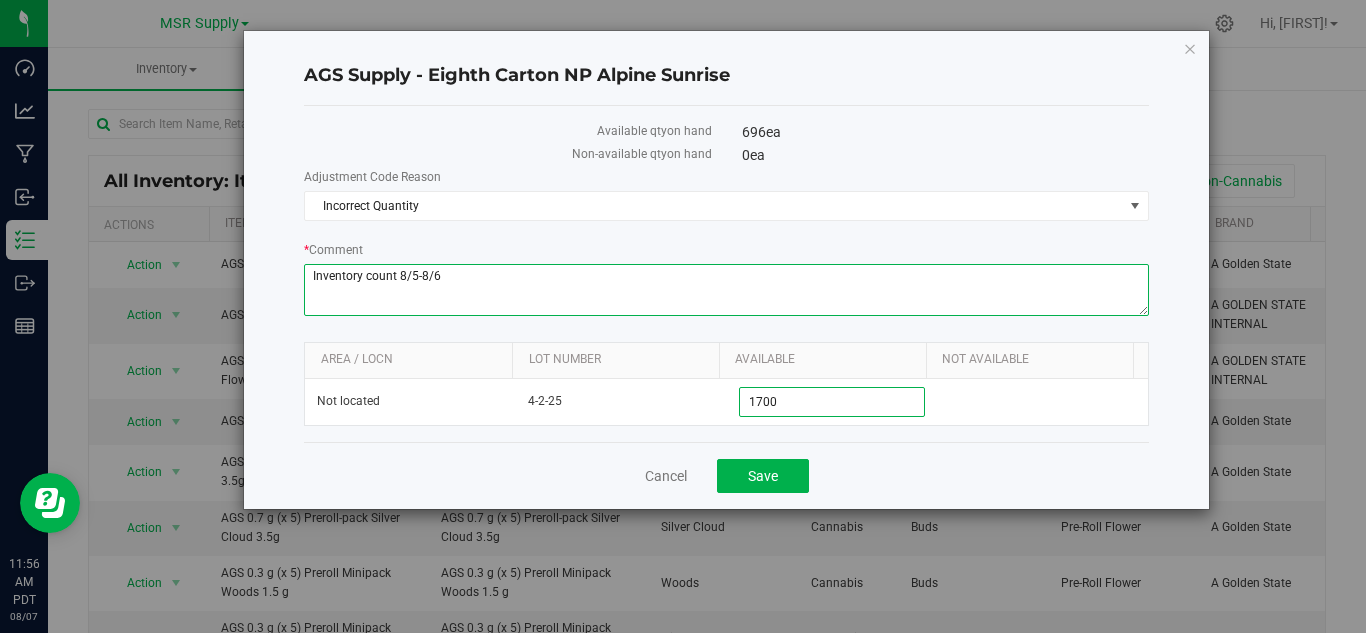 type on "1,700" 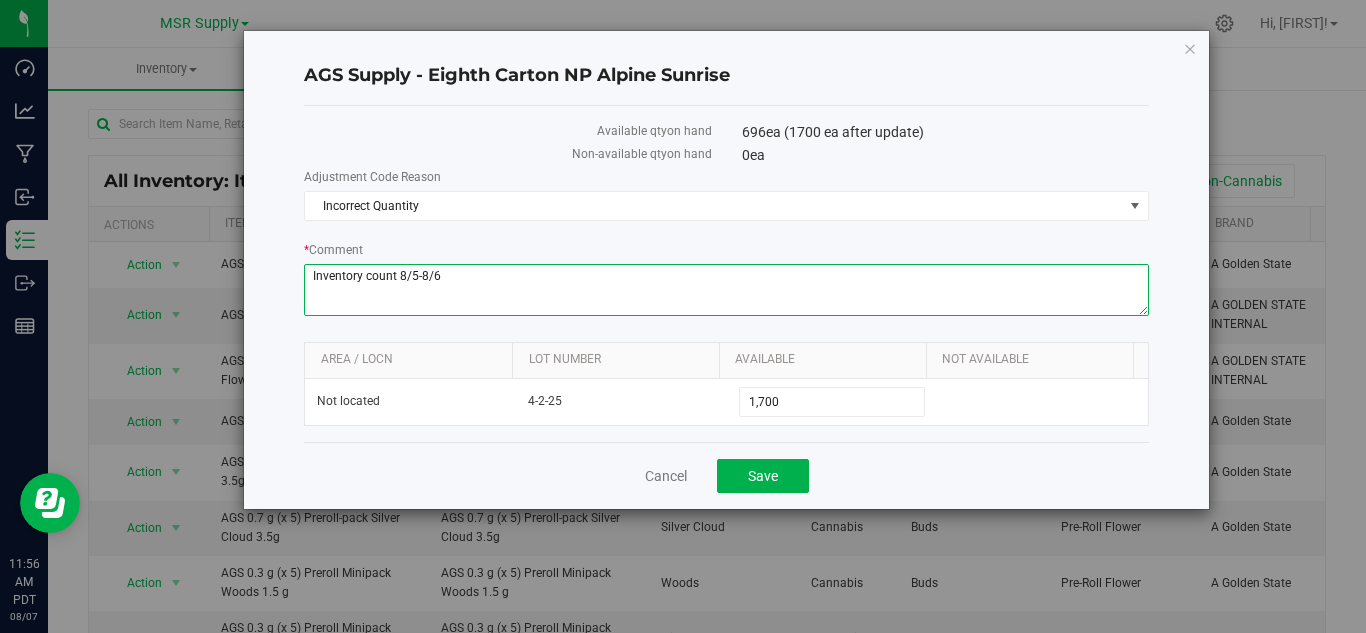 drag, startPoint x: 461, startPoint y: 275, endPoint x: 299, endPoint y: 268, distance: 162.15117 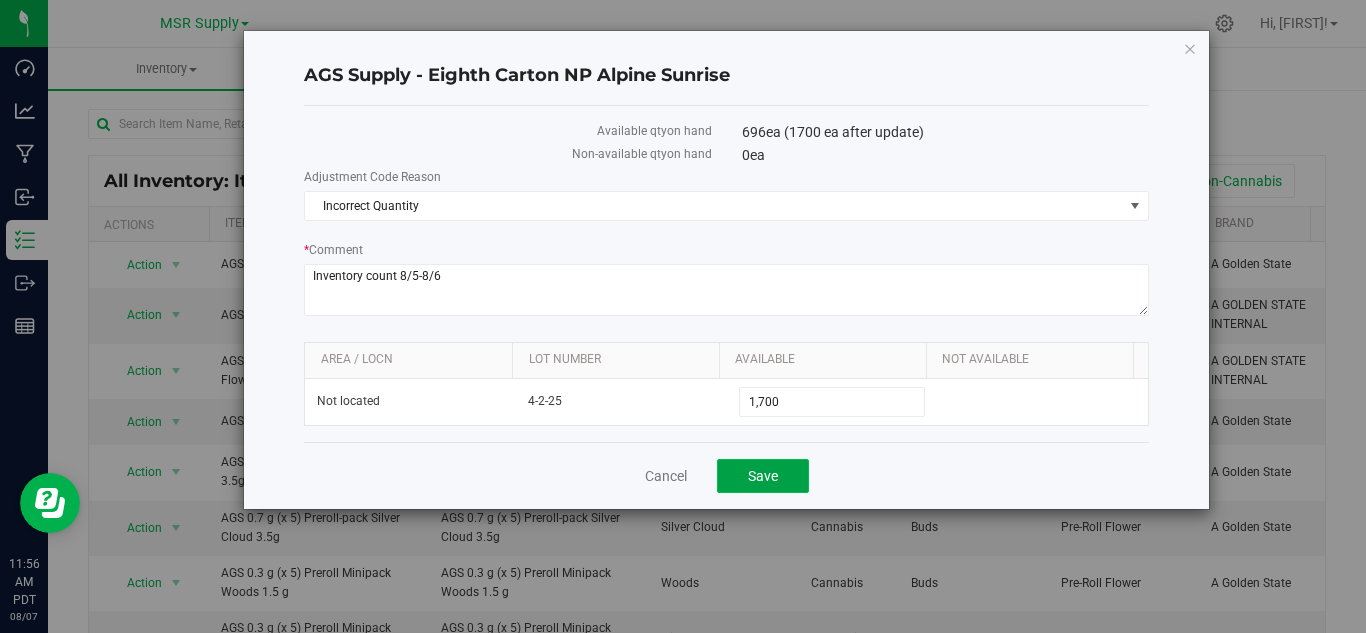 click on "Save" 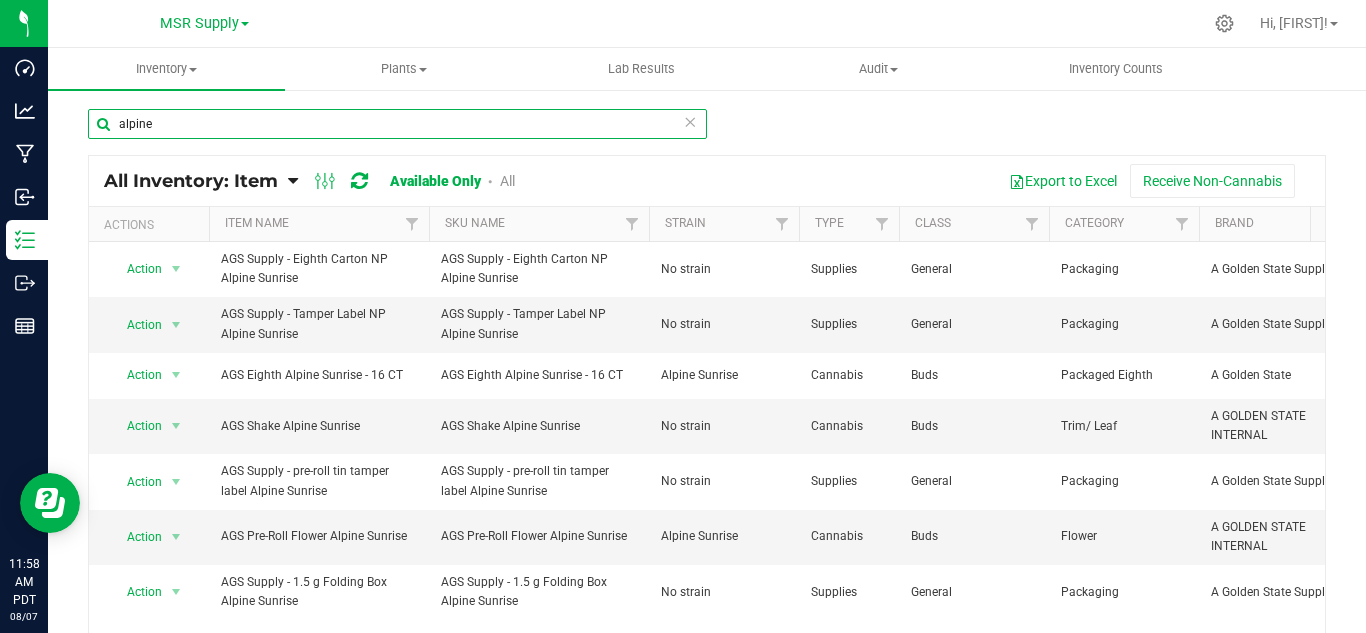 drag, startPoint x: 191, startPoint y: 118, endPoint x: 104, endPoint y: 123, distance: 87.14356 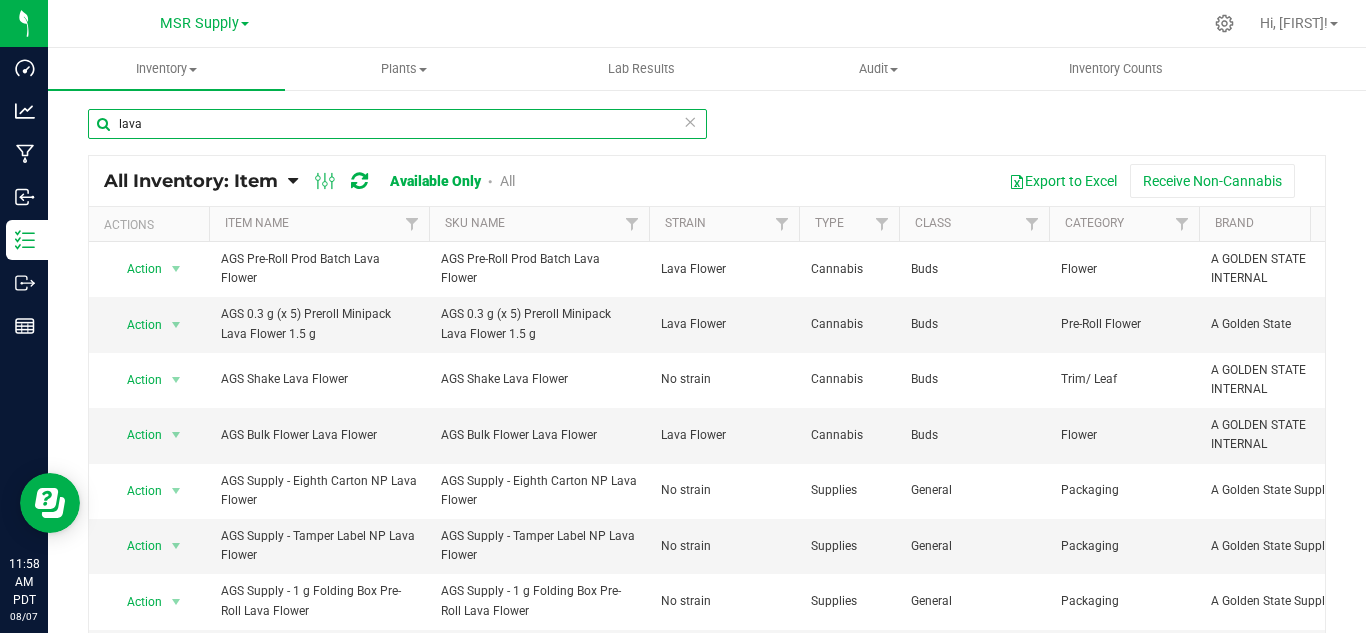 scroll, scrollTop: 0, scrollLeft: 186, axis: horizontal 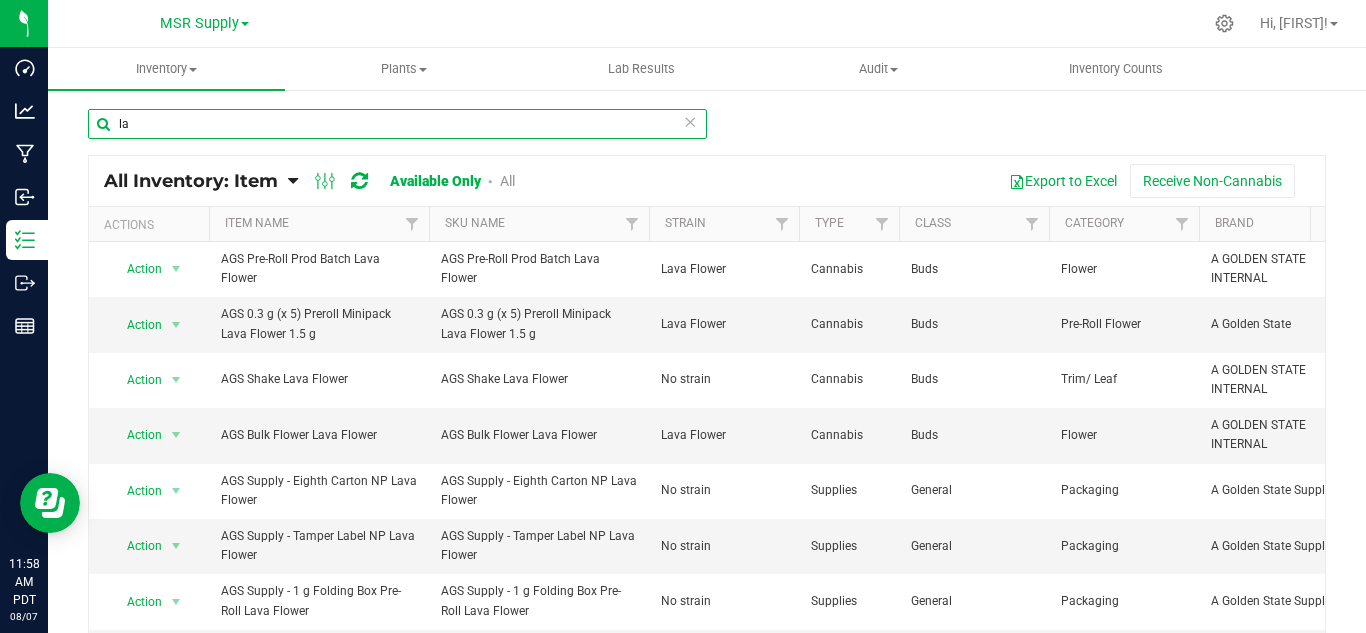 type on "l" 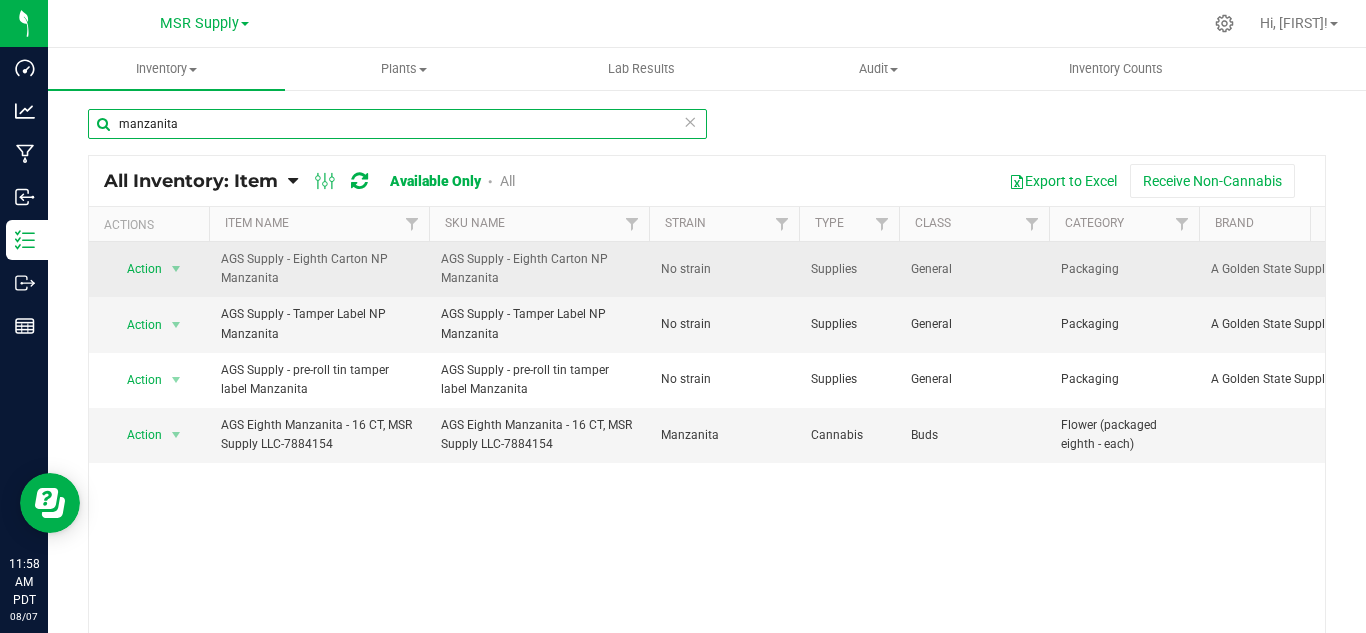 scroll, scrollTop: 0, scrollLeft: 137, axis: horizontal 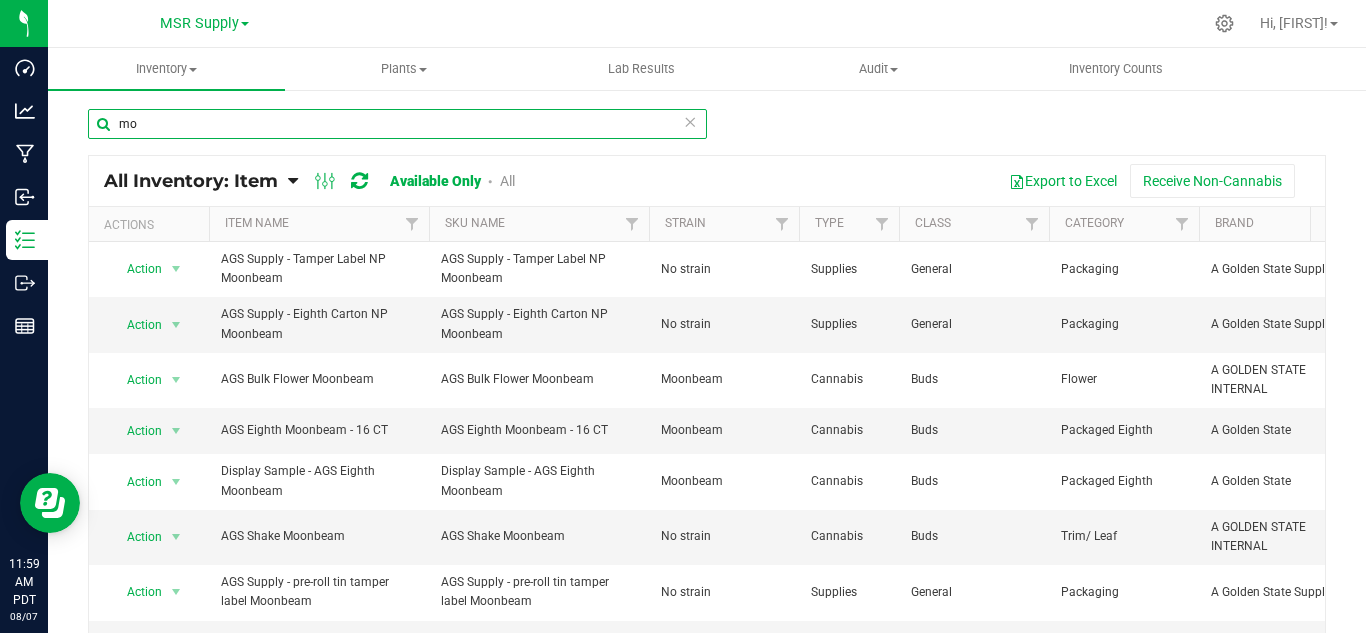 type on "m" 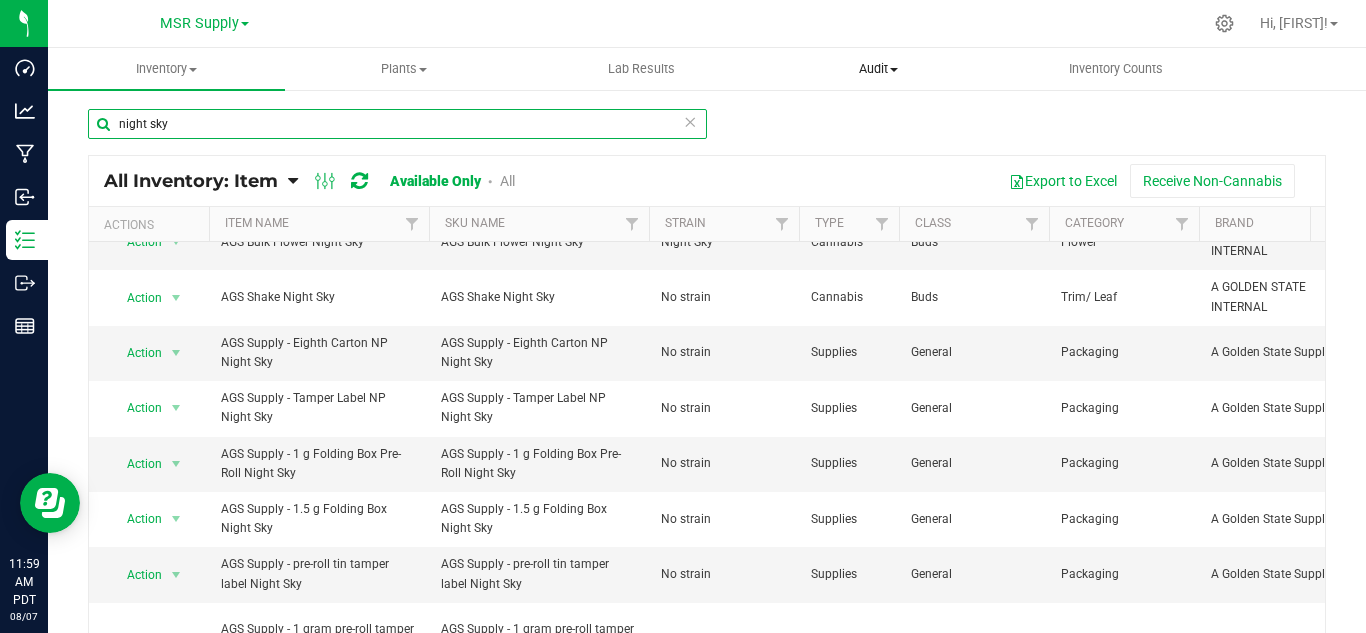 scroll, scrollTop: 184, scrollLeft: 171, axis: both 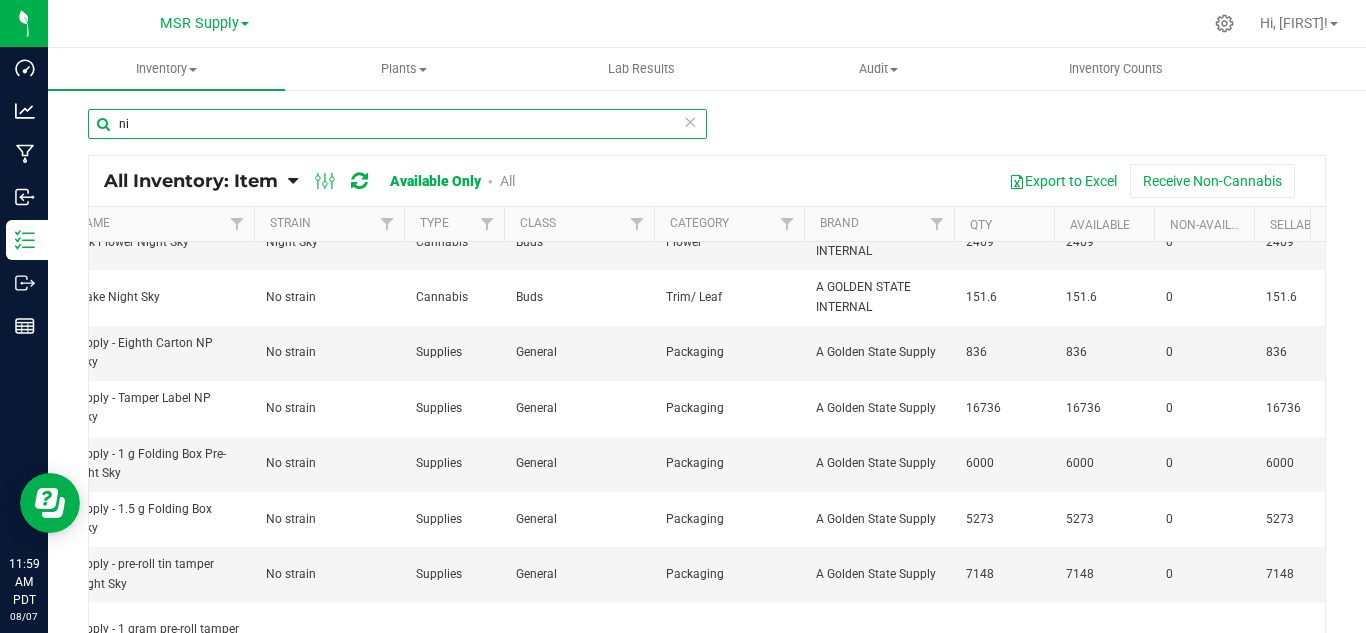 type on "n" 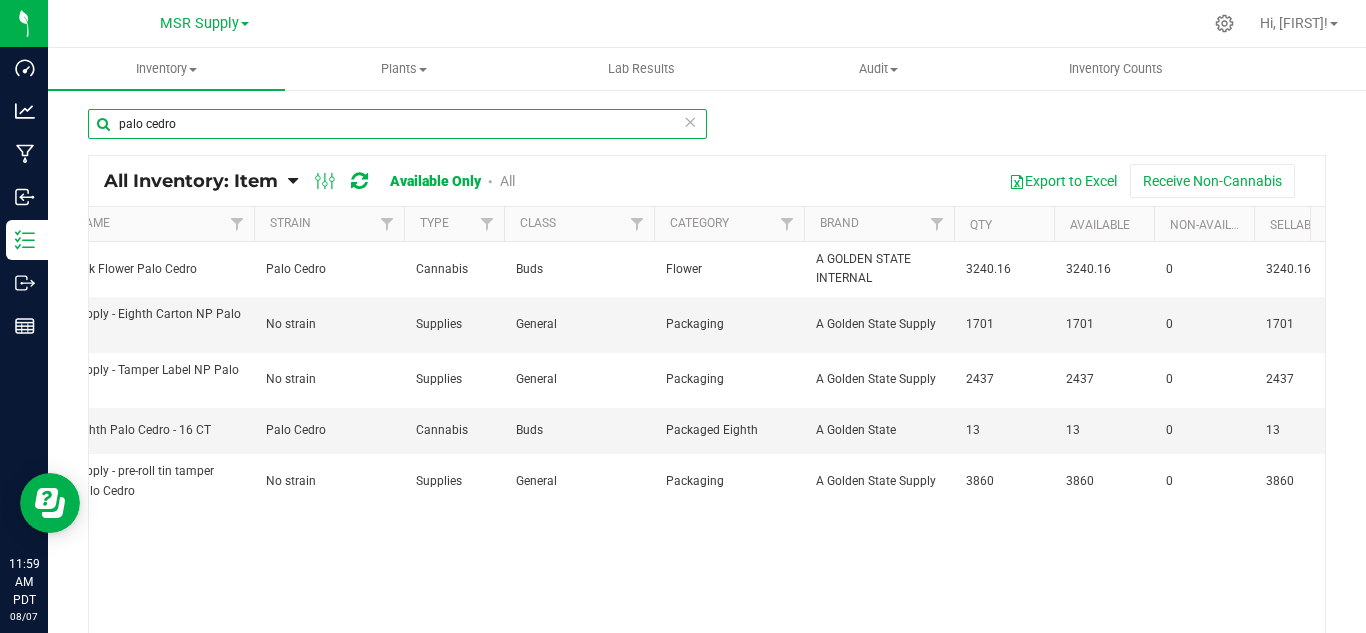 scroll, scrollTop: 0, scrollLeft: 543, axis: horizontal 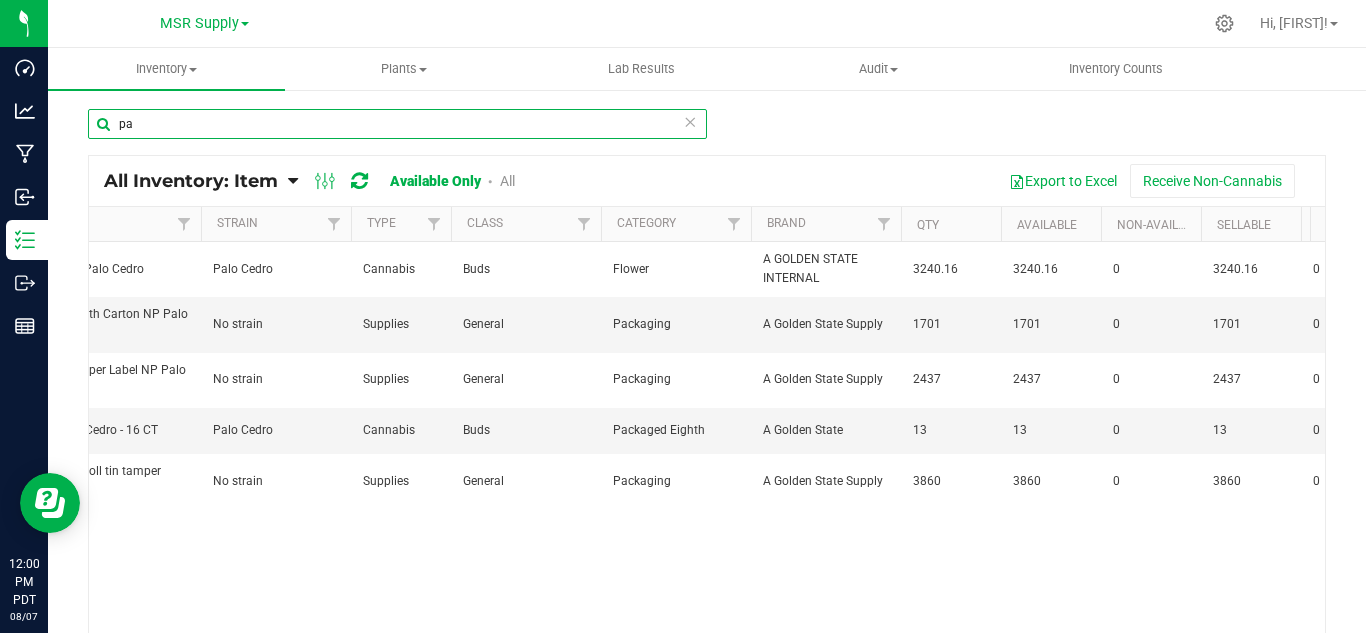 type on "p" 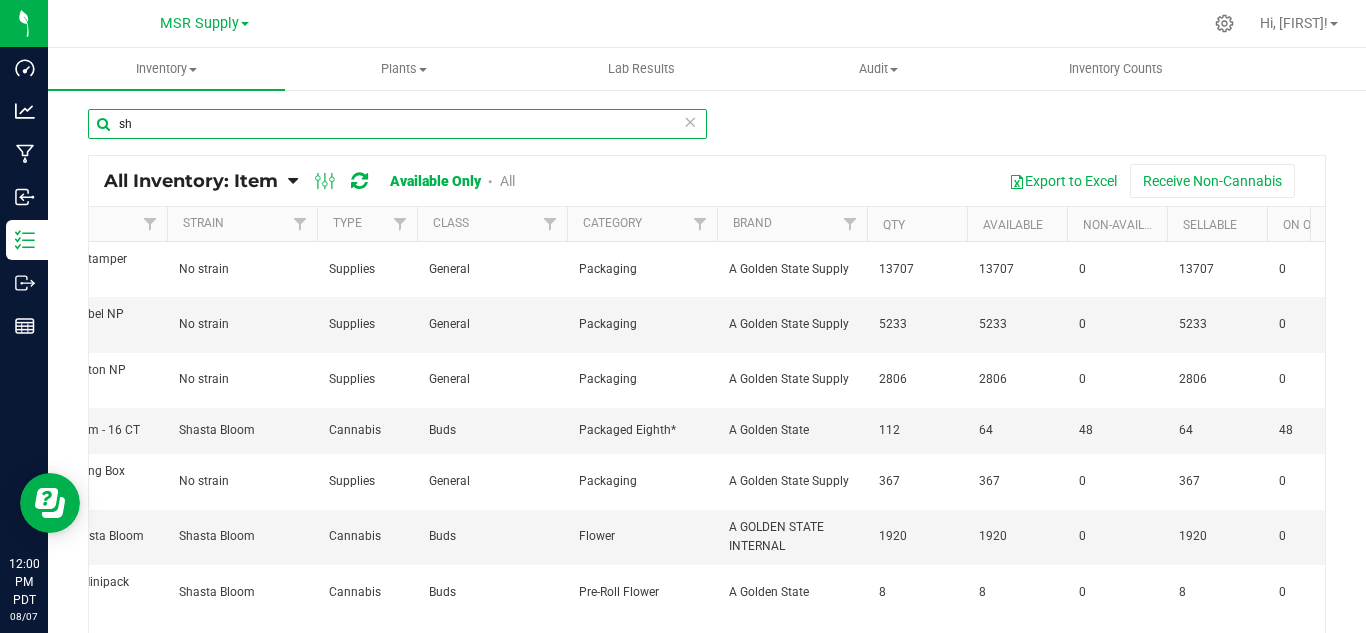 type on "s" 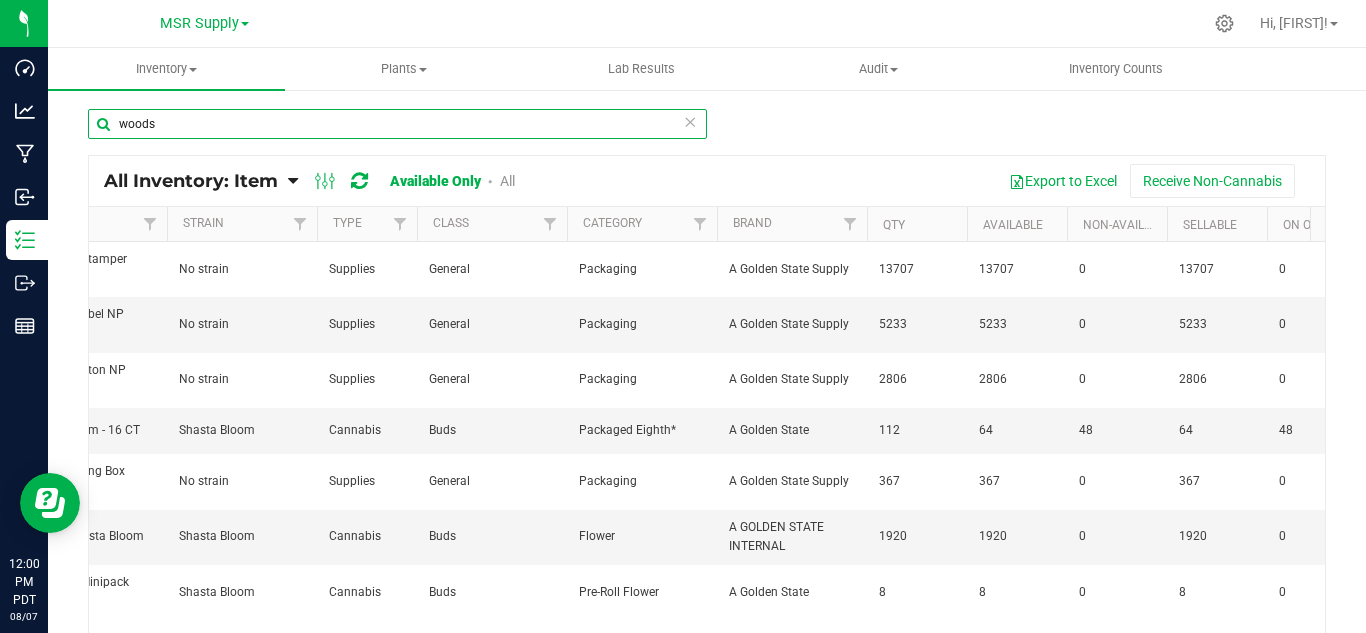 type on "woods" 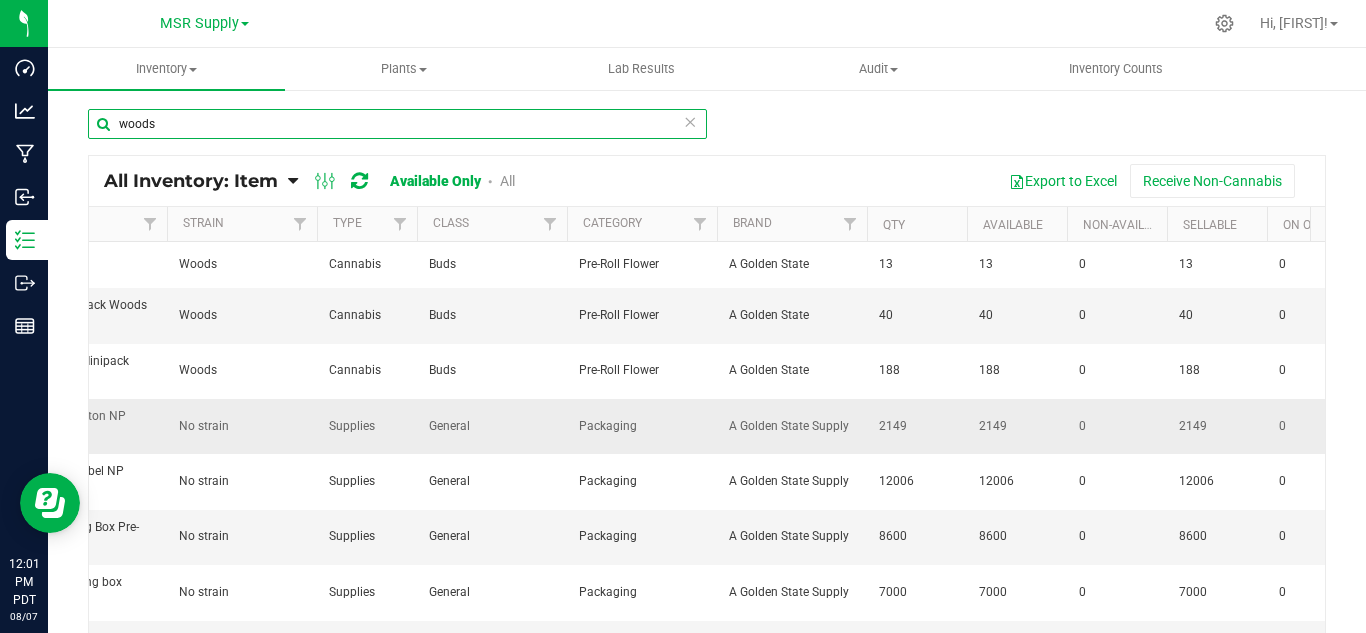 scroll, scrollTop: 0, scrollLeft: 172, axis: horizontal 